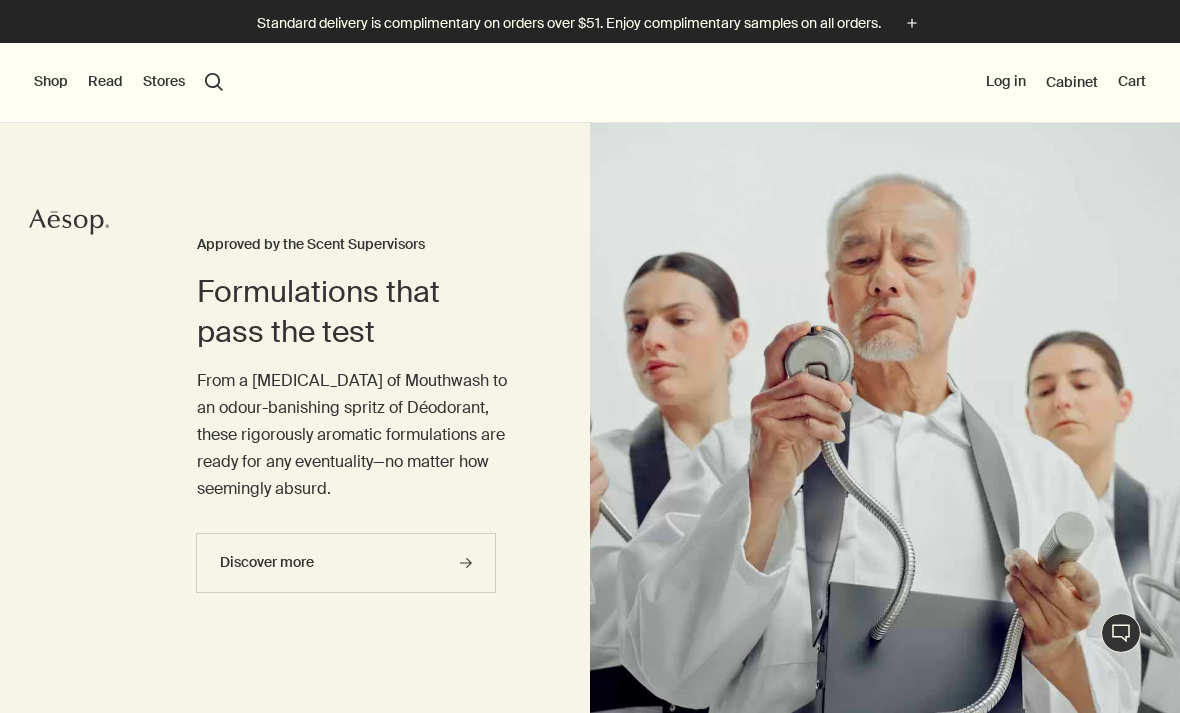 scroll, scrollTop: 0, scrollLeft: 0, axis: both 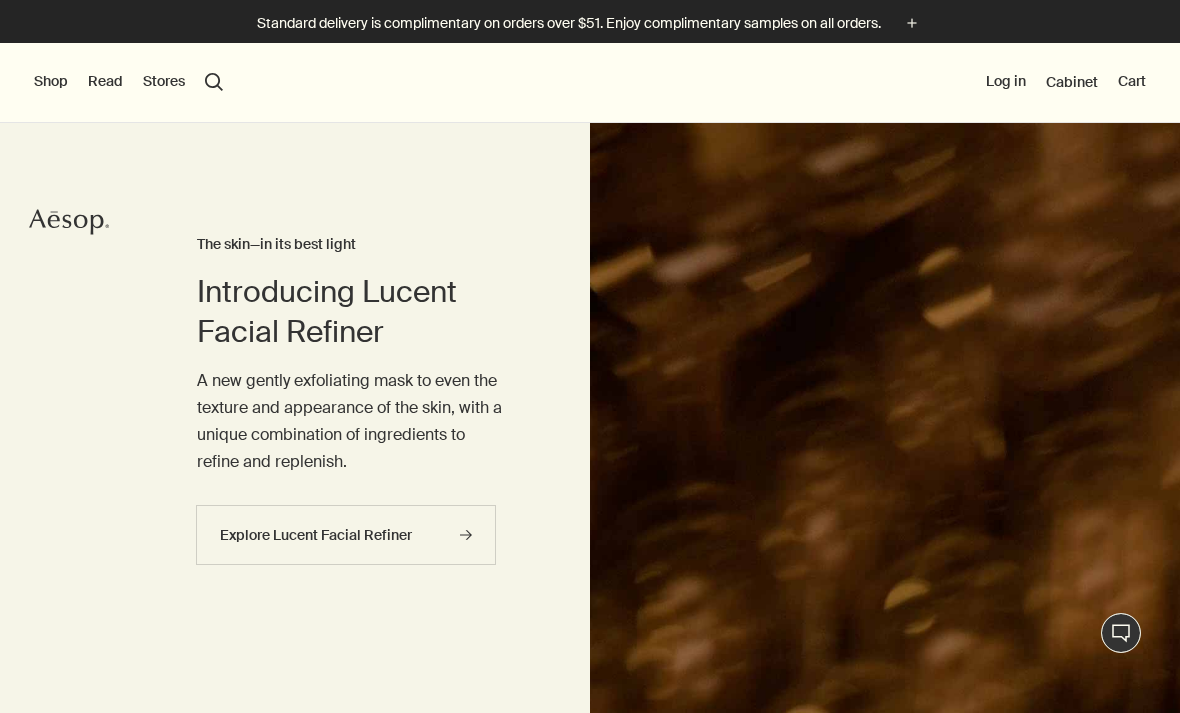 click on "Shop" at bounding box center [51, 82] 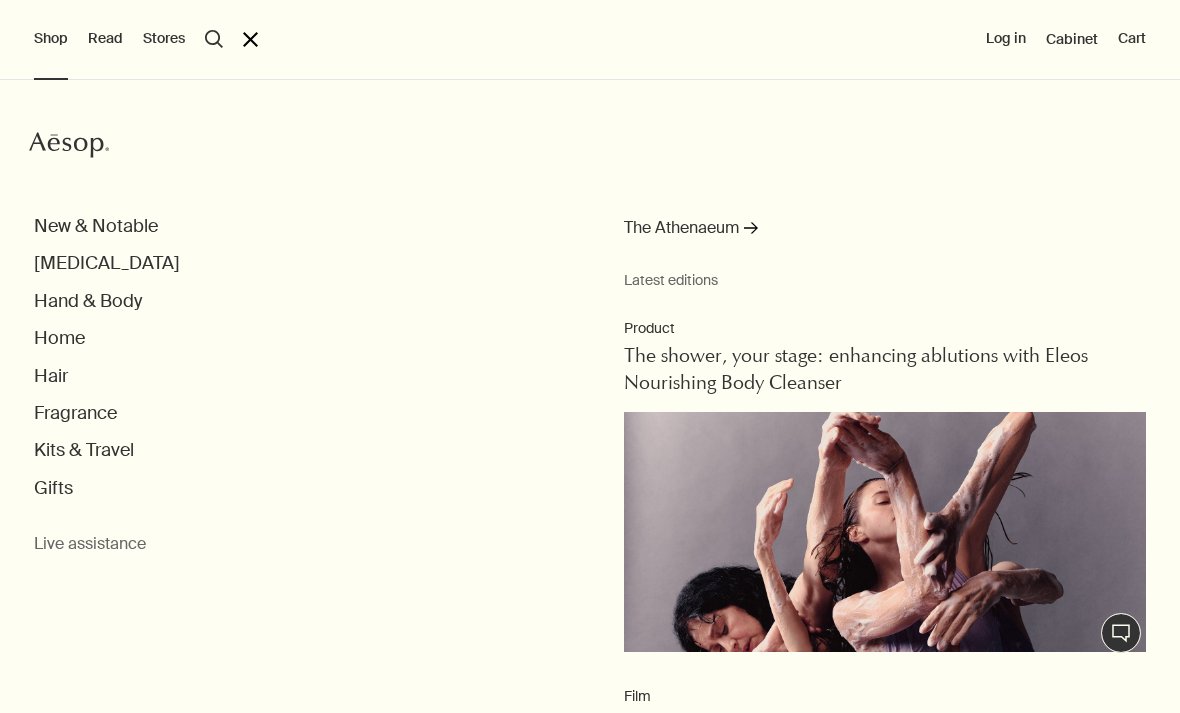 click on "Fragrance" at bounding box center [75, 413] 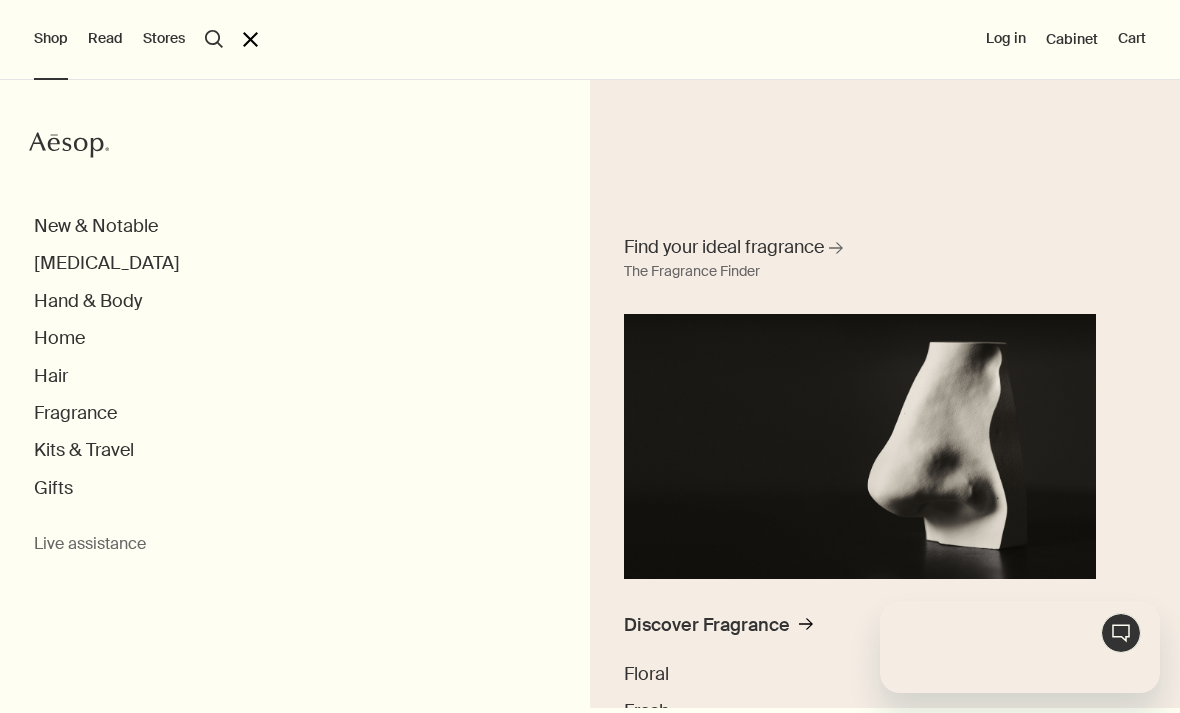 scroll, scrollTop: 0, scrollLeft: 0, axis: both 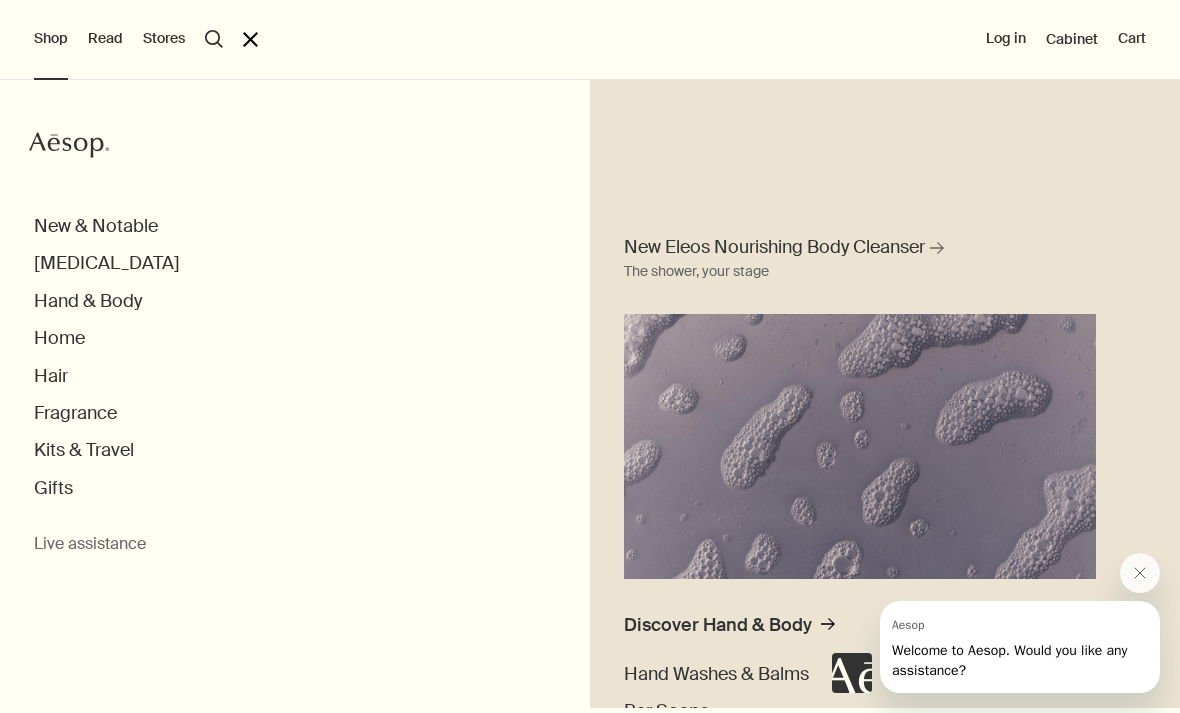 click 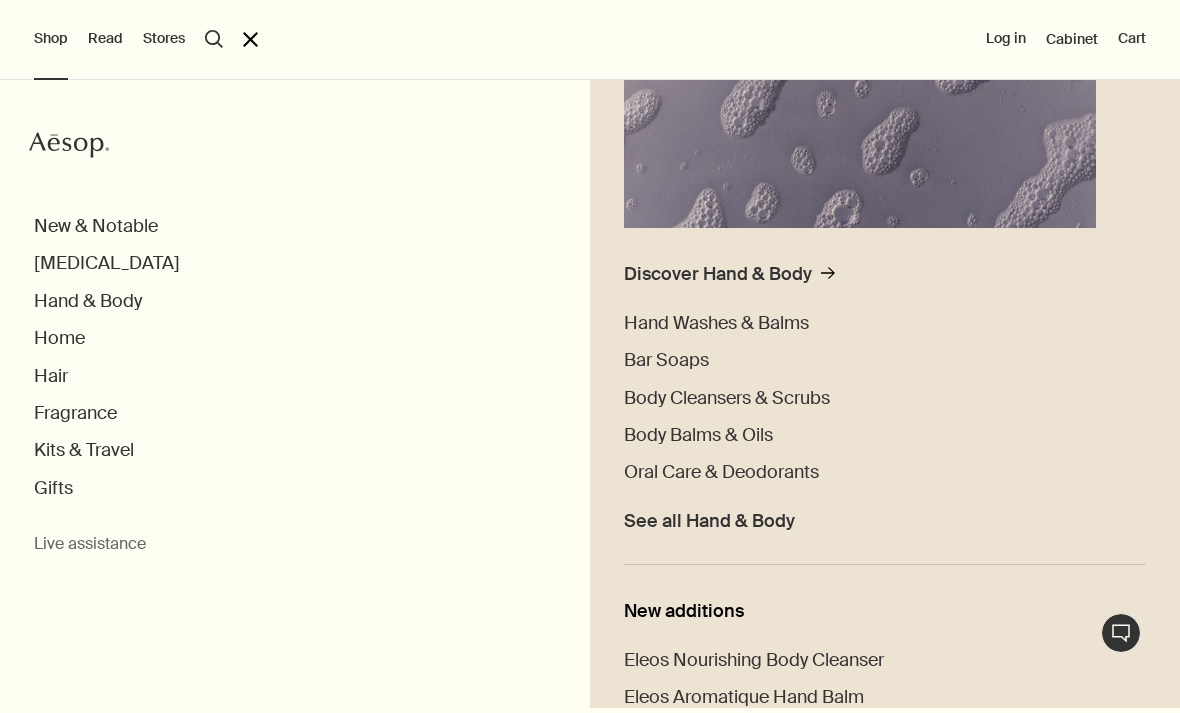 scroll, scrollTop: 373, scrollLeft: 0, axis: vertical 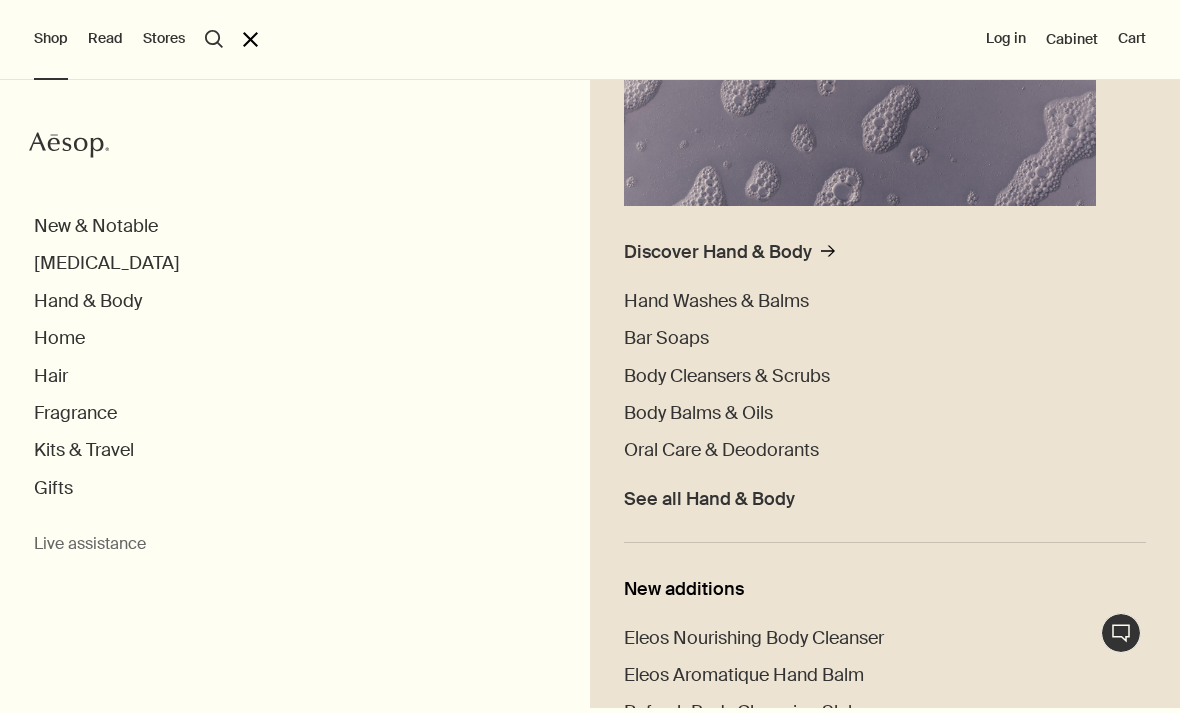 click on "Body Balms & Oils" at bounding box center (698, 413) 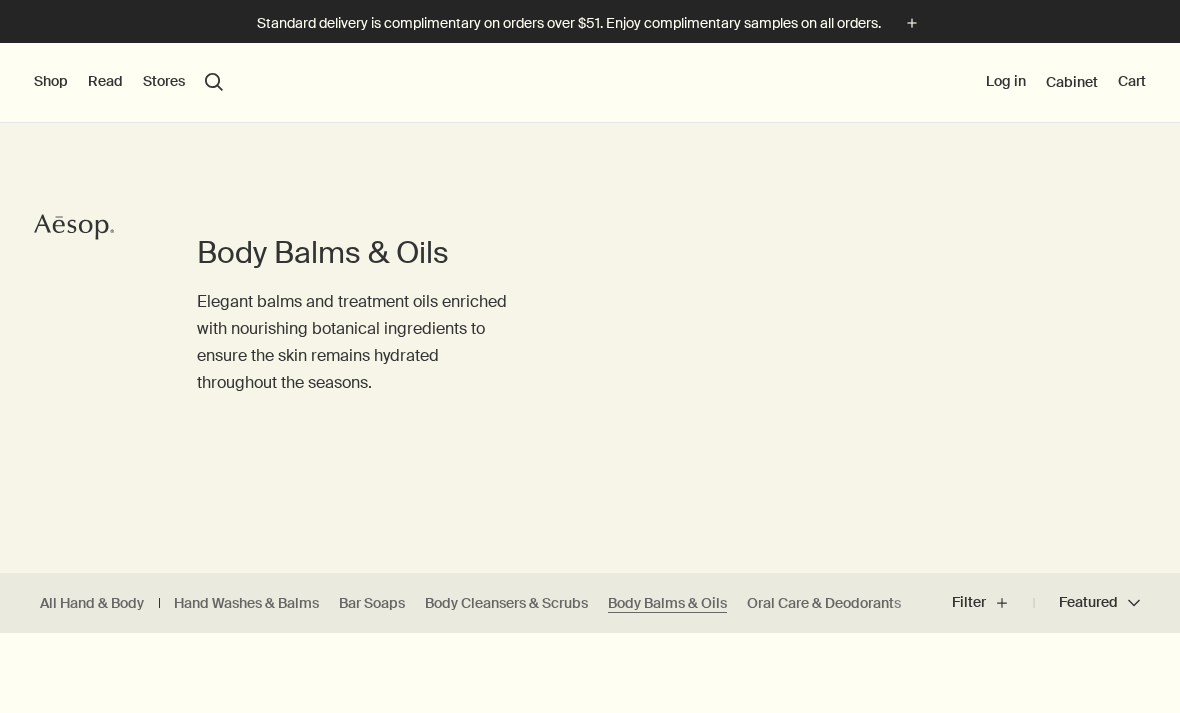 scroll, scrollTop: 0, scrollLeft: 0, axis: both 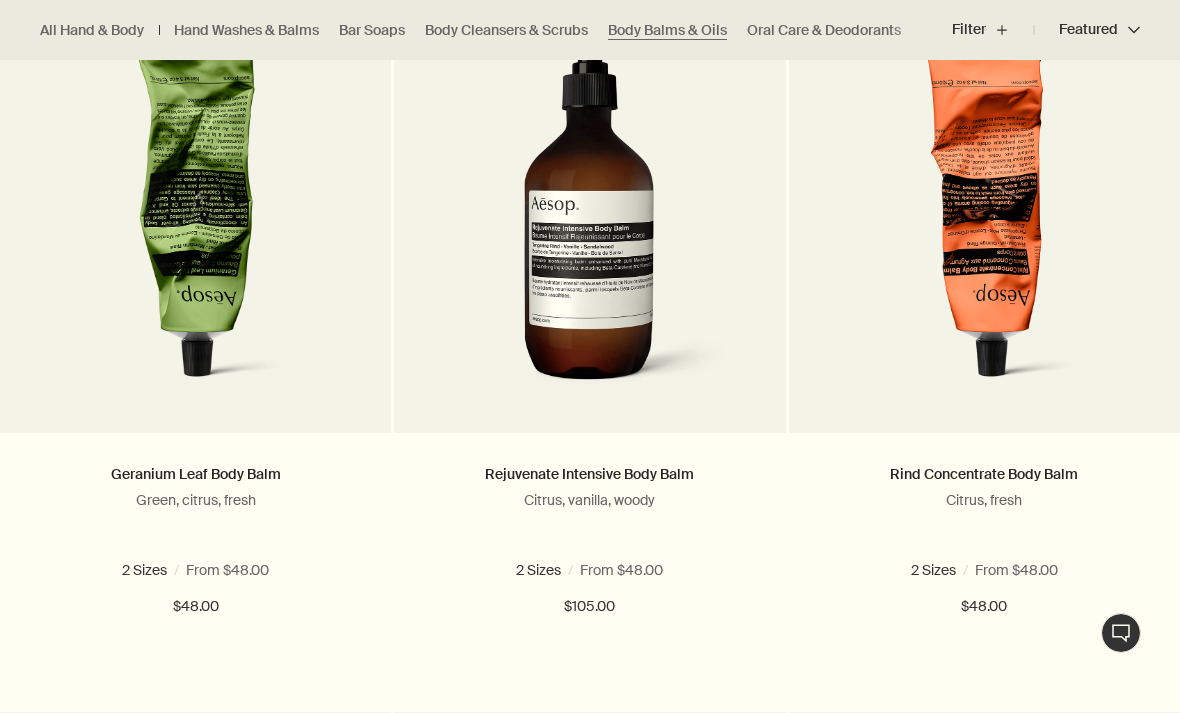 click on "Add Add to your cart" at bounding box center (195, 679) 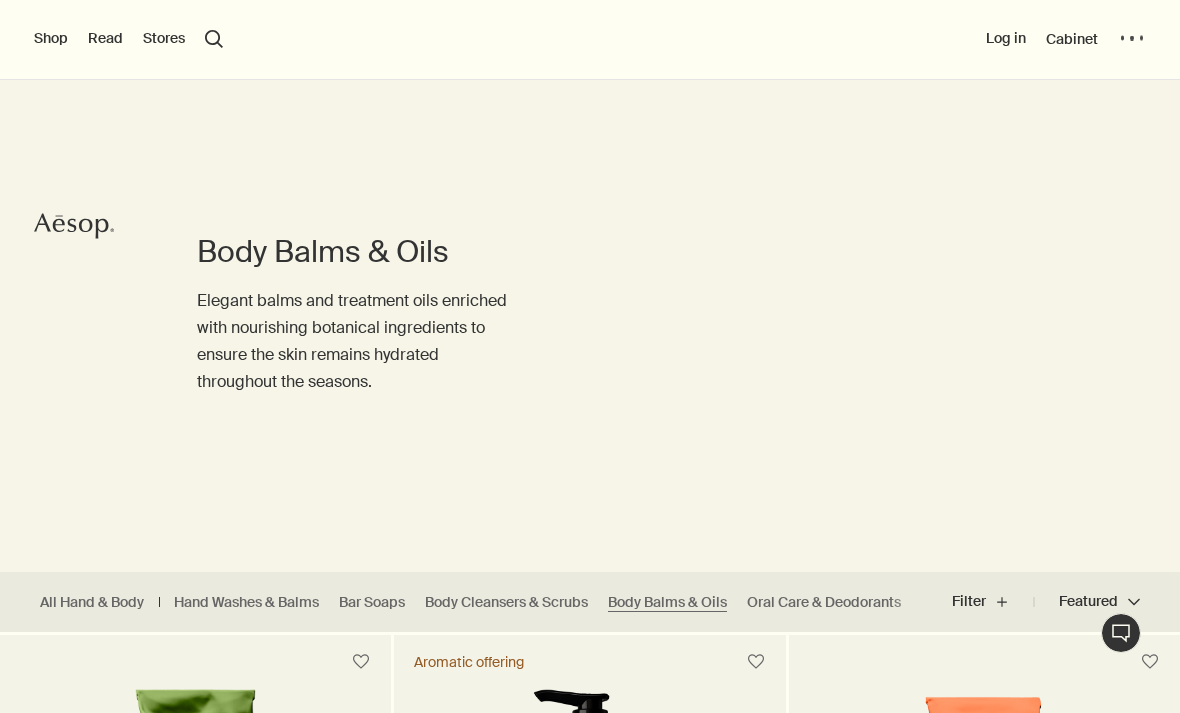 scroll, scrollTop: 0, scrollLeft: 0, axis: both 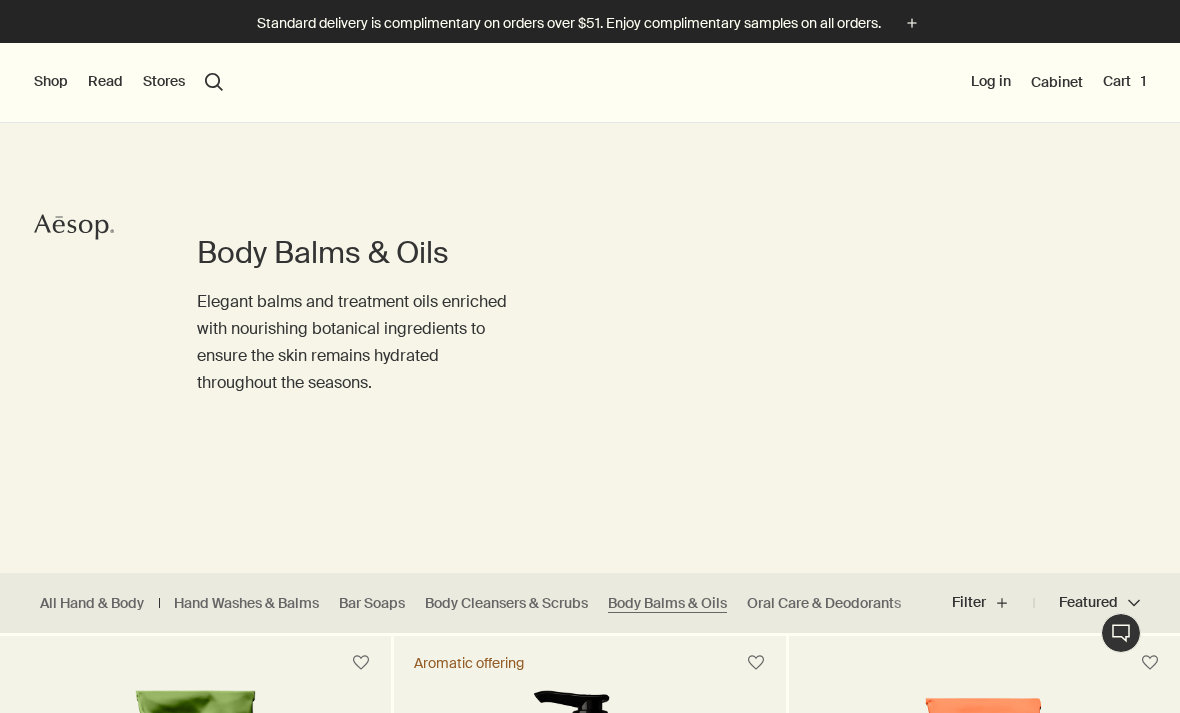 click on "Cart 1" at bounding box center [1124, 82] 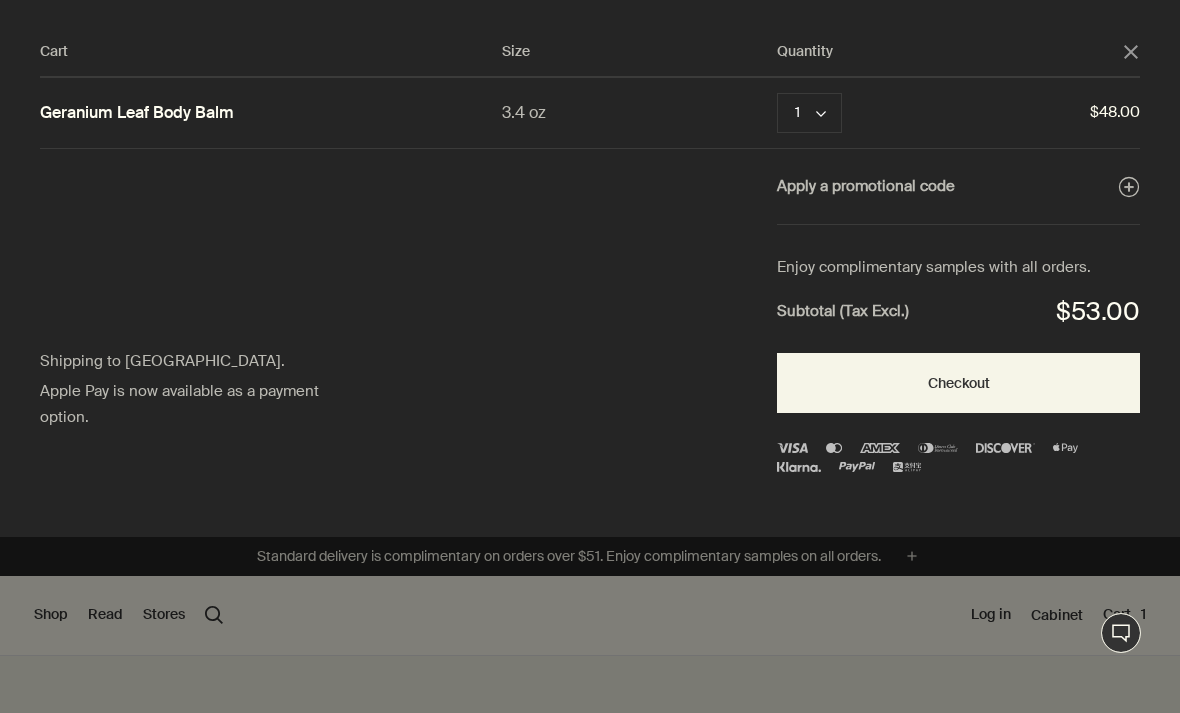 click on "close" 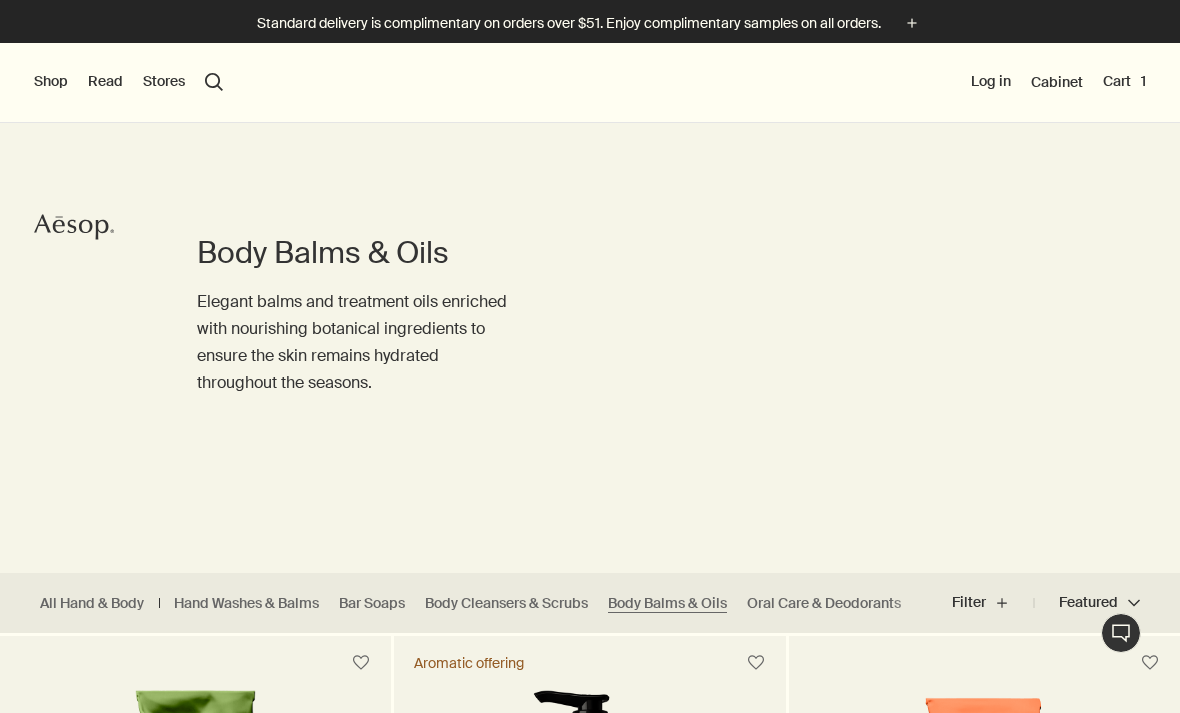 scroll, scrollTop: 0, scrollLeft: 0, axis: both 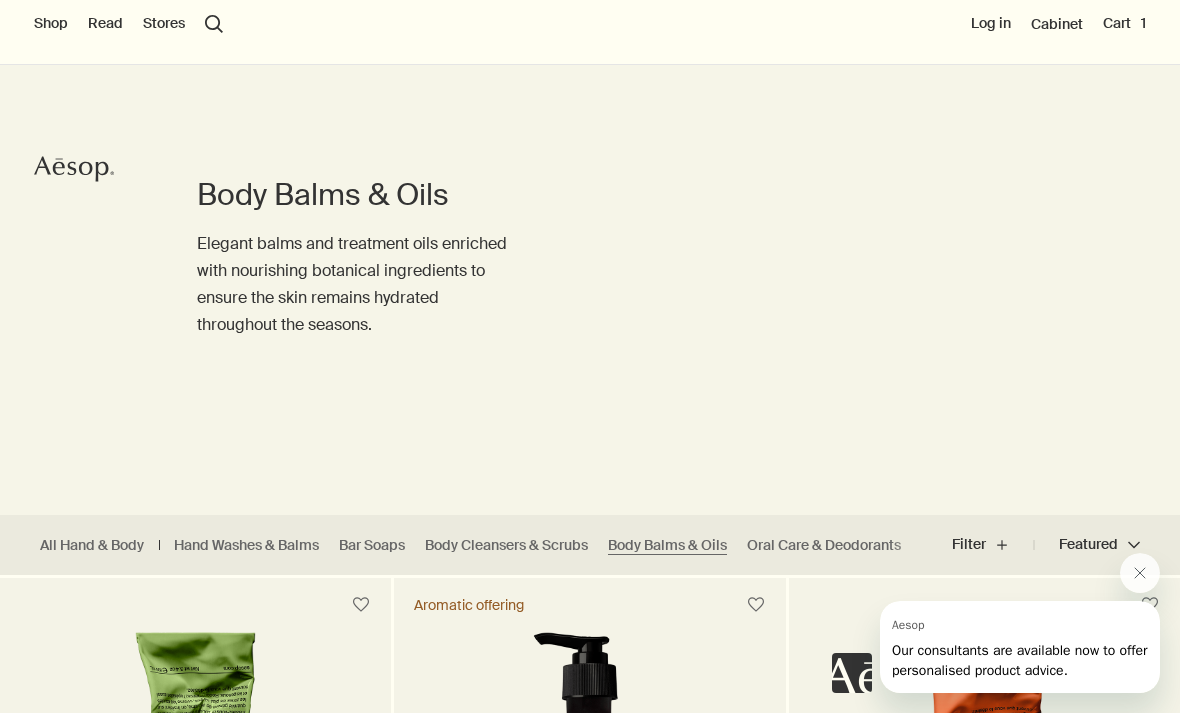 click on "Shop" at bounding box center [51, 24] 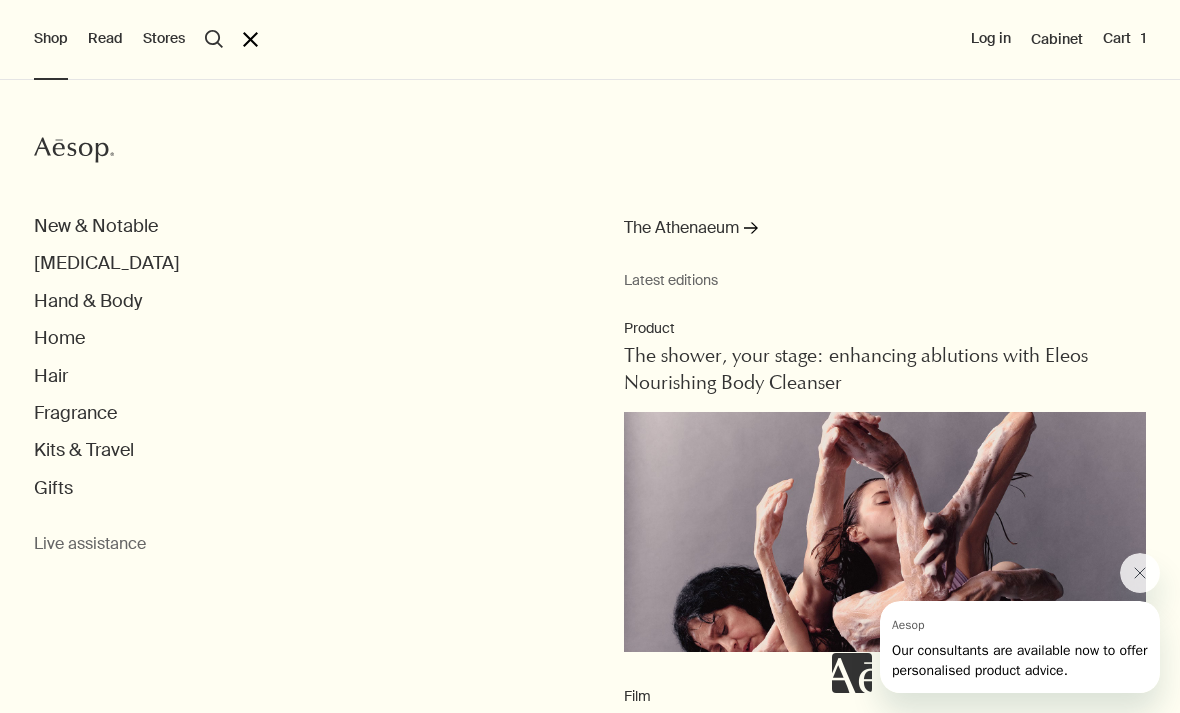 click on "Home" at bounding box center (59, 338) 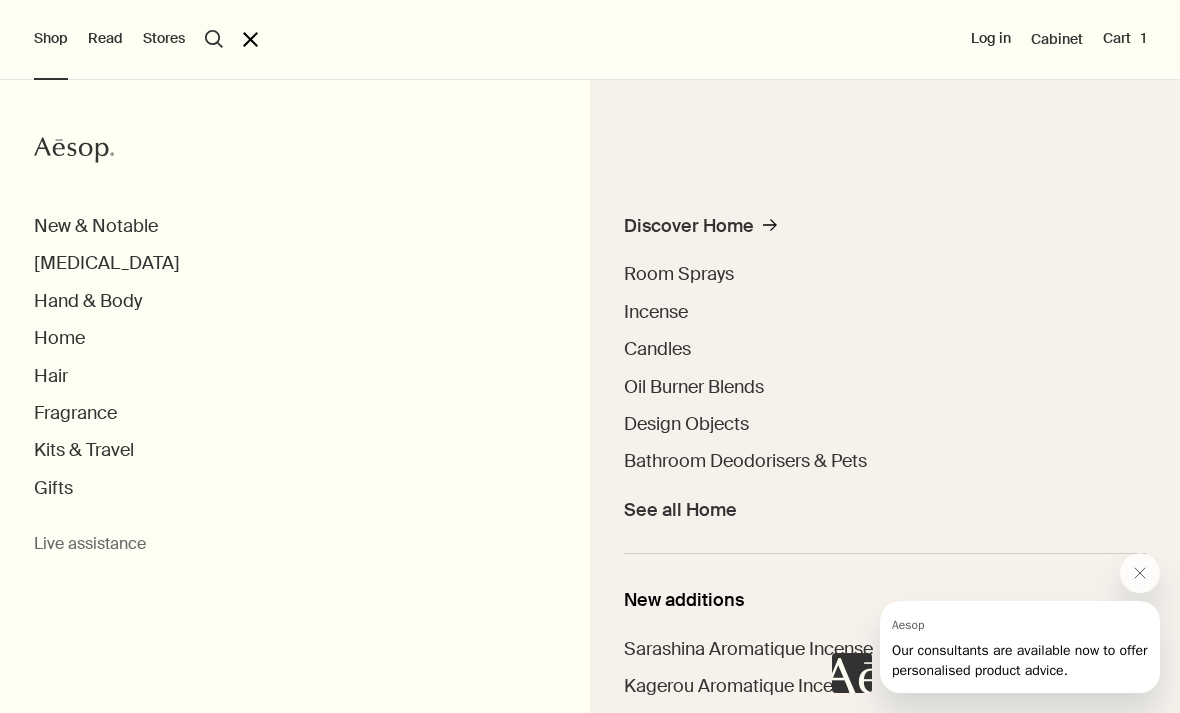 click on "Hand & Body" at bounding box center (88, 301) 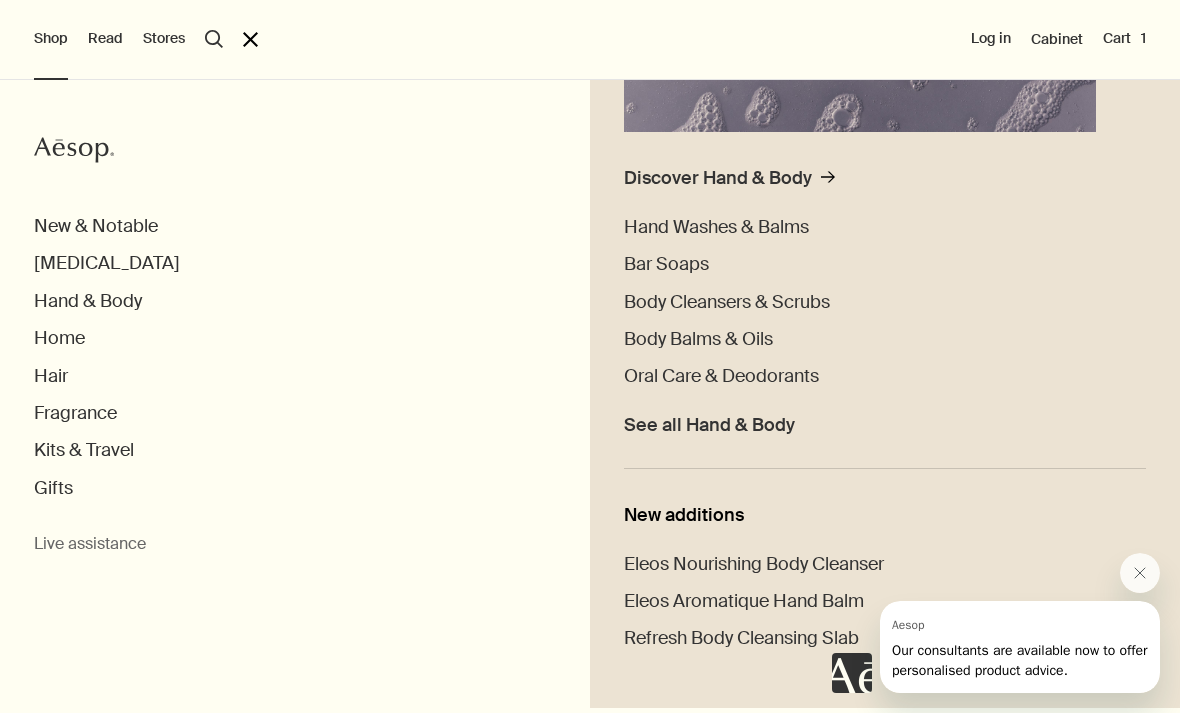 scroll, scrollTop: 449, scrollLeft: 0, axis: vertical 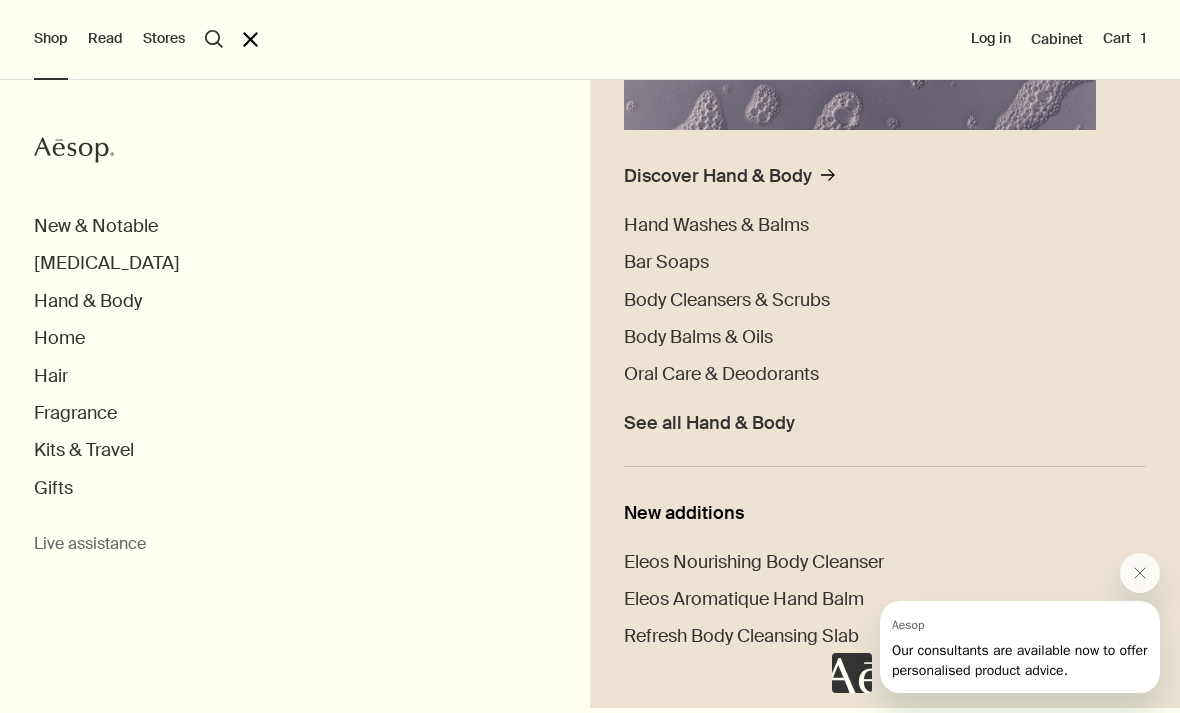 click on "Hand Washes & Balms" at bounding box center [716, 225] 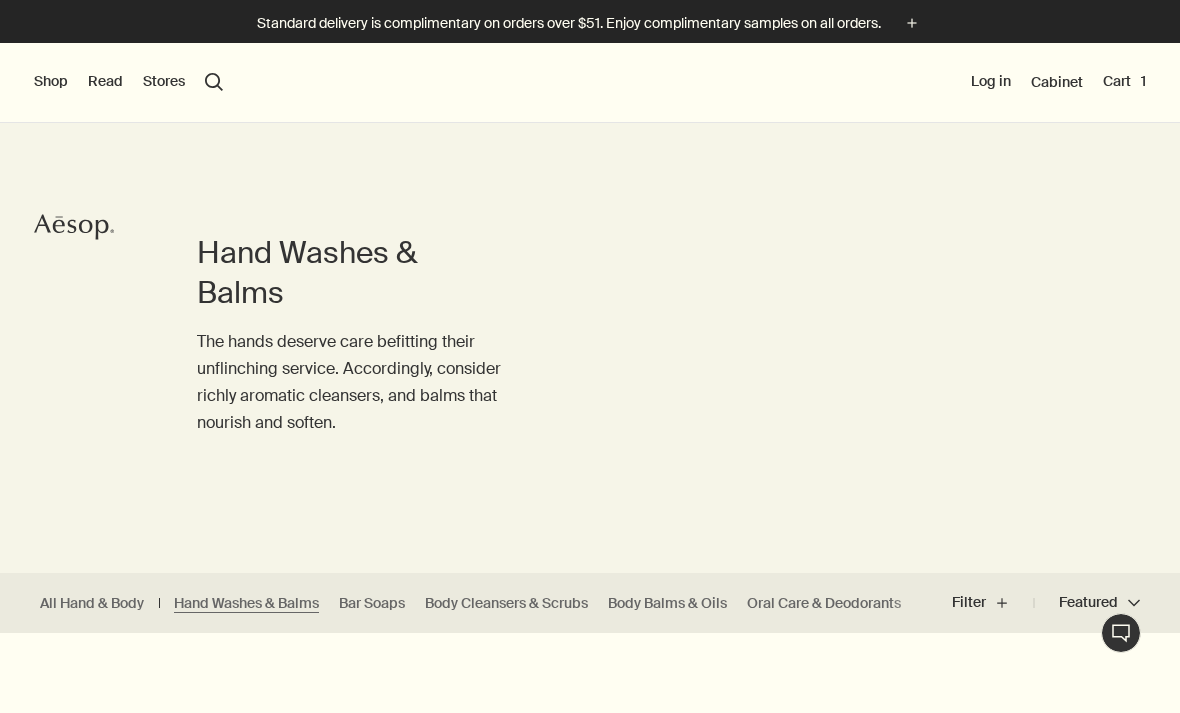 scroll, scrollTop: 0, scrollLeft: 0, axis: both 